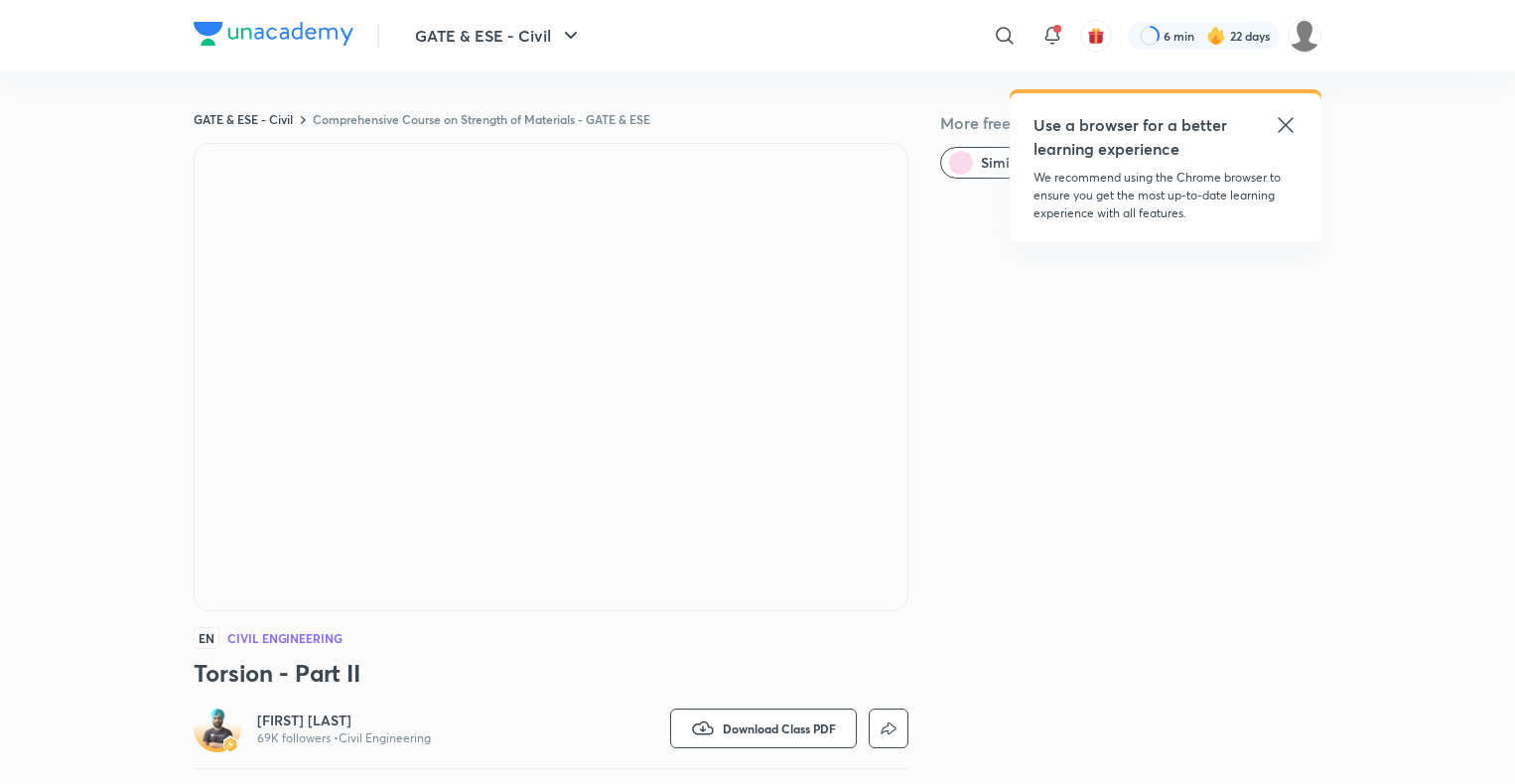 scroll, scrollTop: 715, scrollLeft: 0, axis: vertical 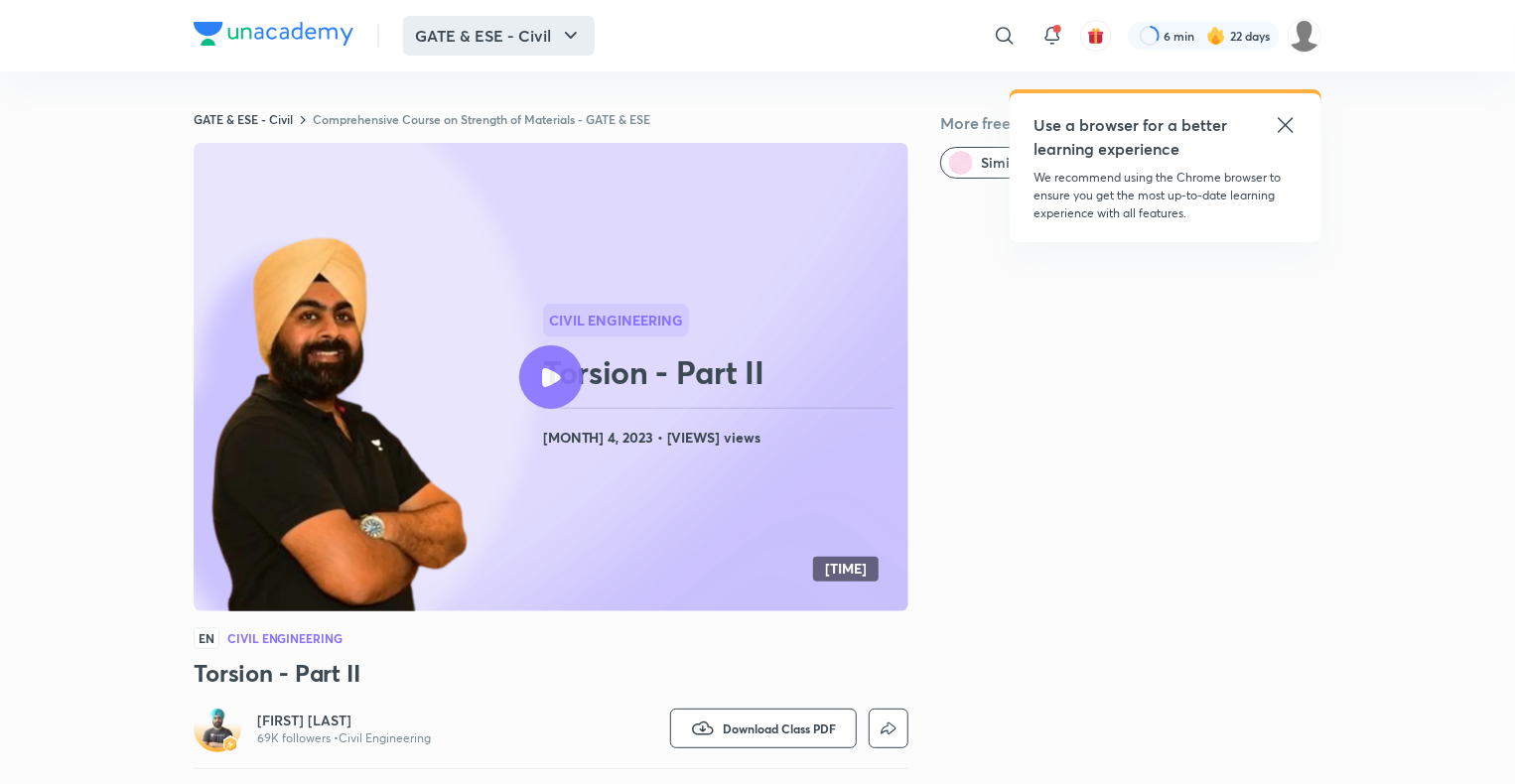 click on "GATE & ESE - Civil" at bounding box center [498, 36] 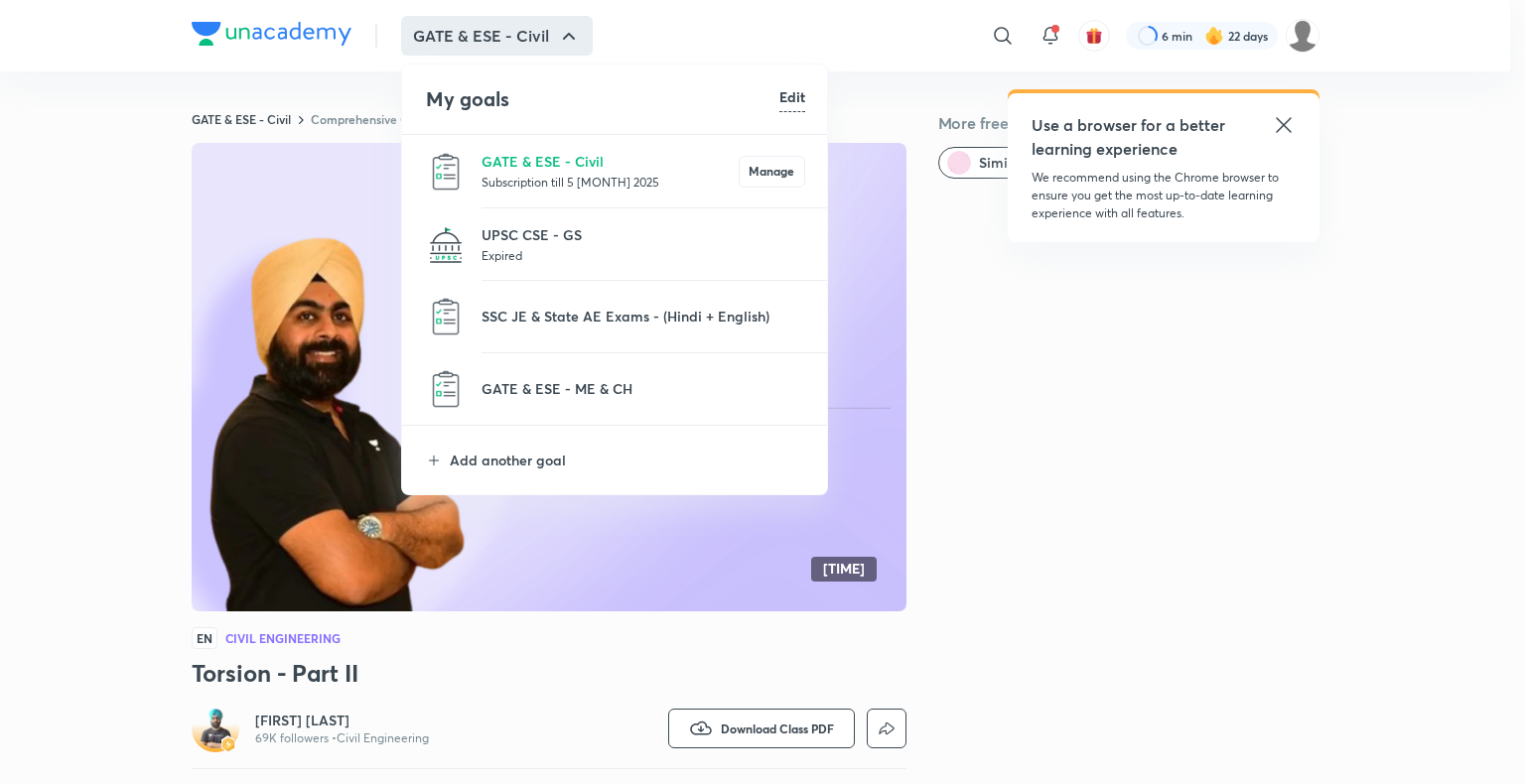 click on "Subscription till 5 [MONTH] 2025" at bounding box center [610, 182] 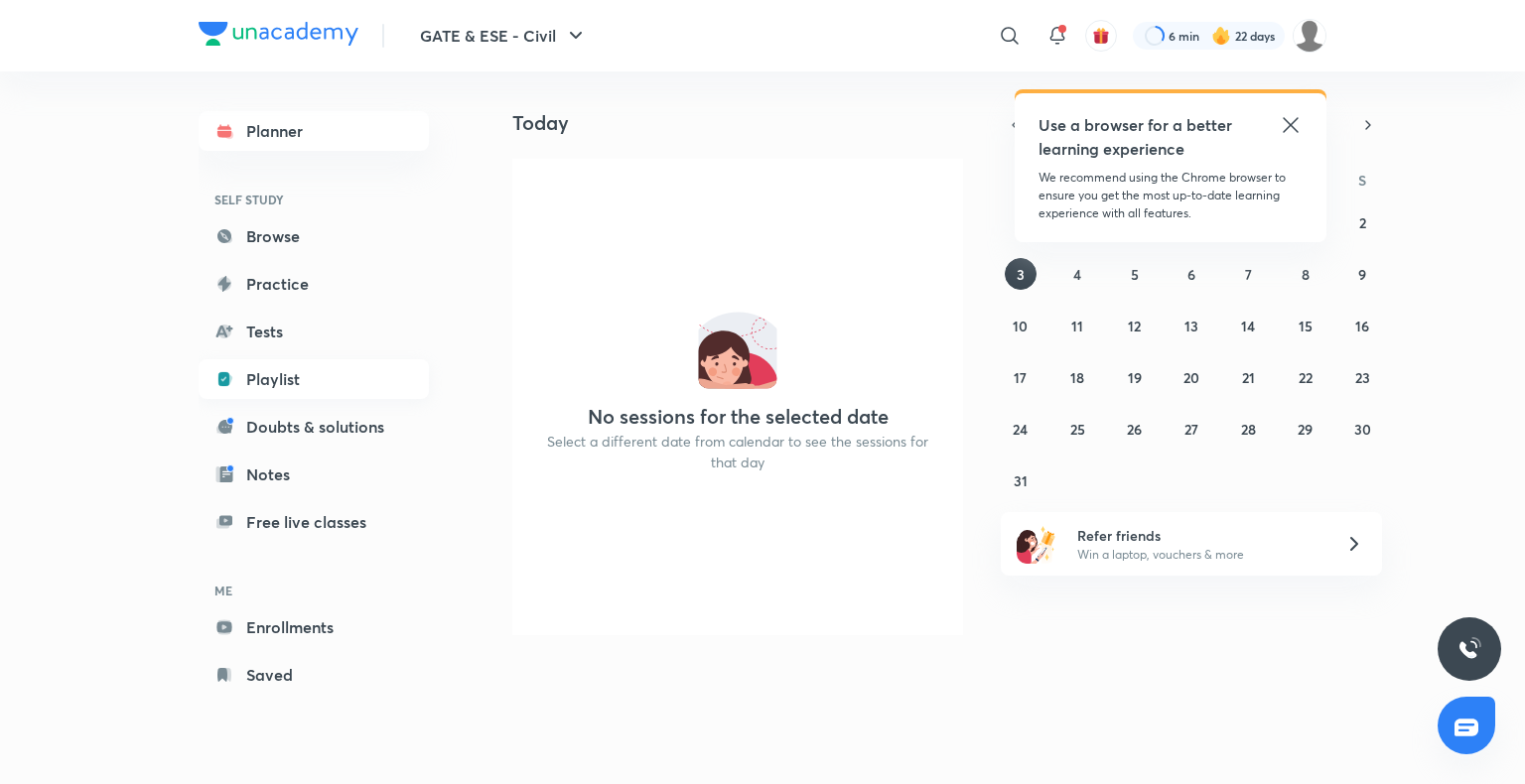 click on "Playlist" at bounding box center [314, 379] 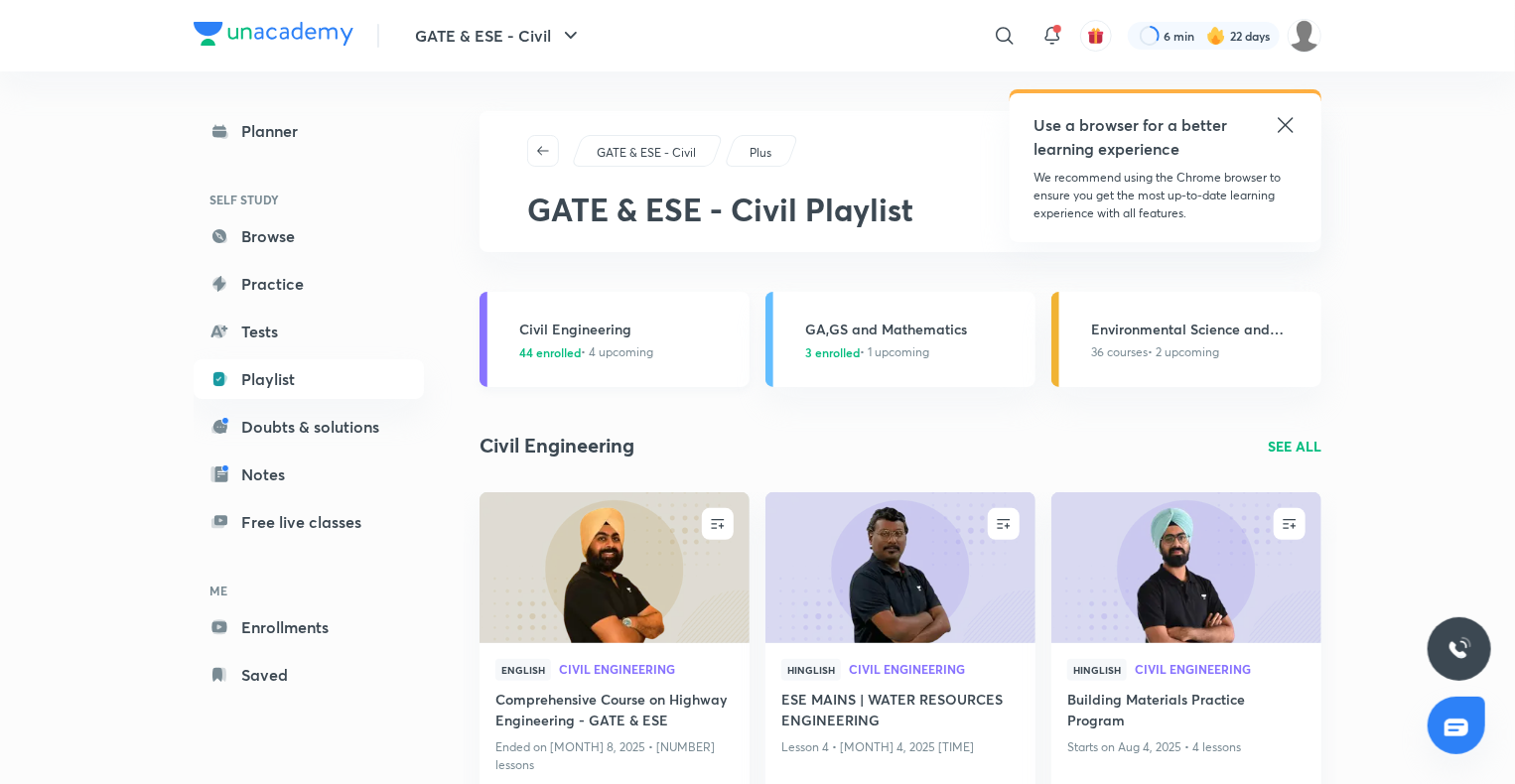 click on "Civil Engineering" at bounding box center [628, 328] 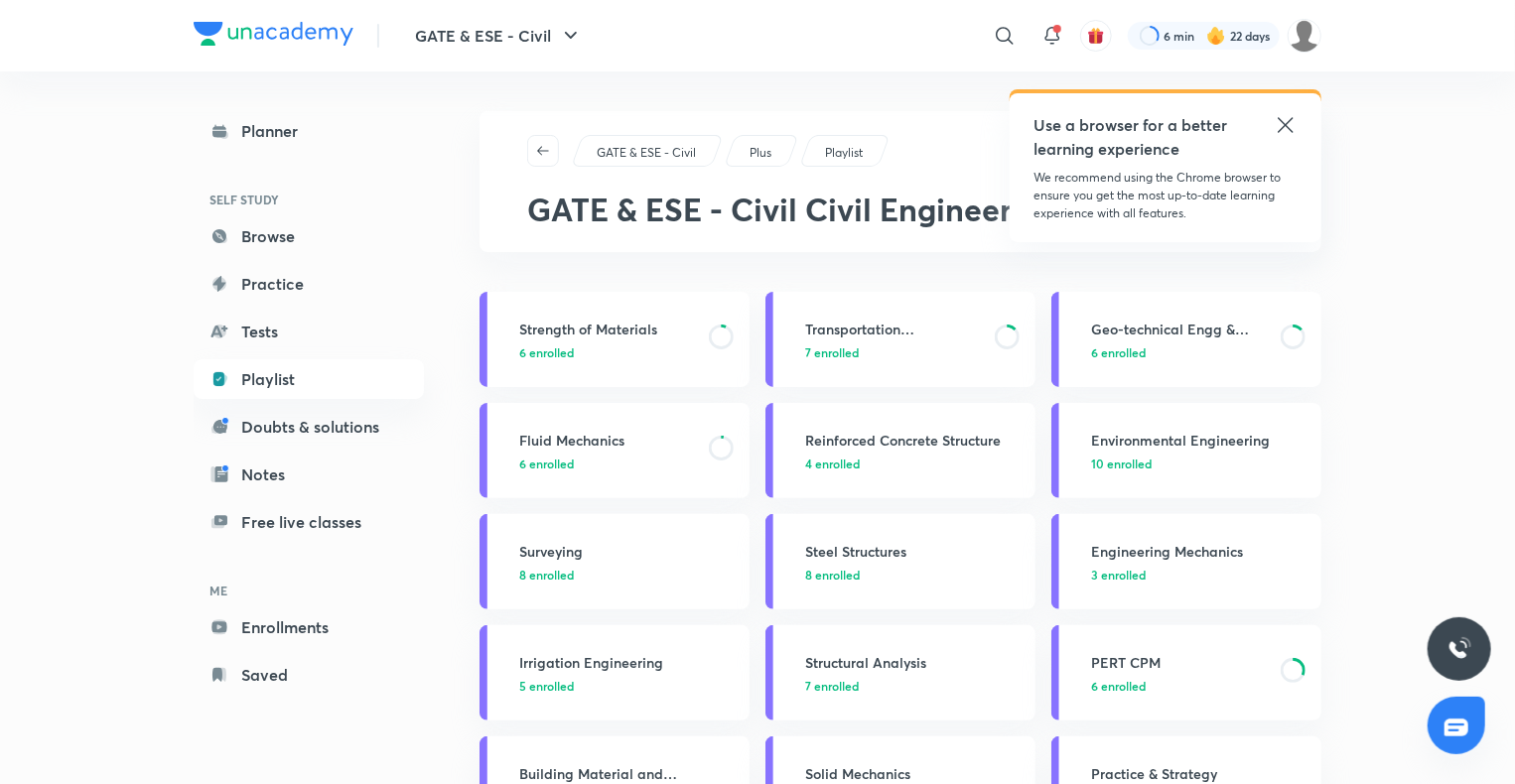 click on "Strength of Materials" at bounding box center (608, 328) 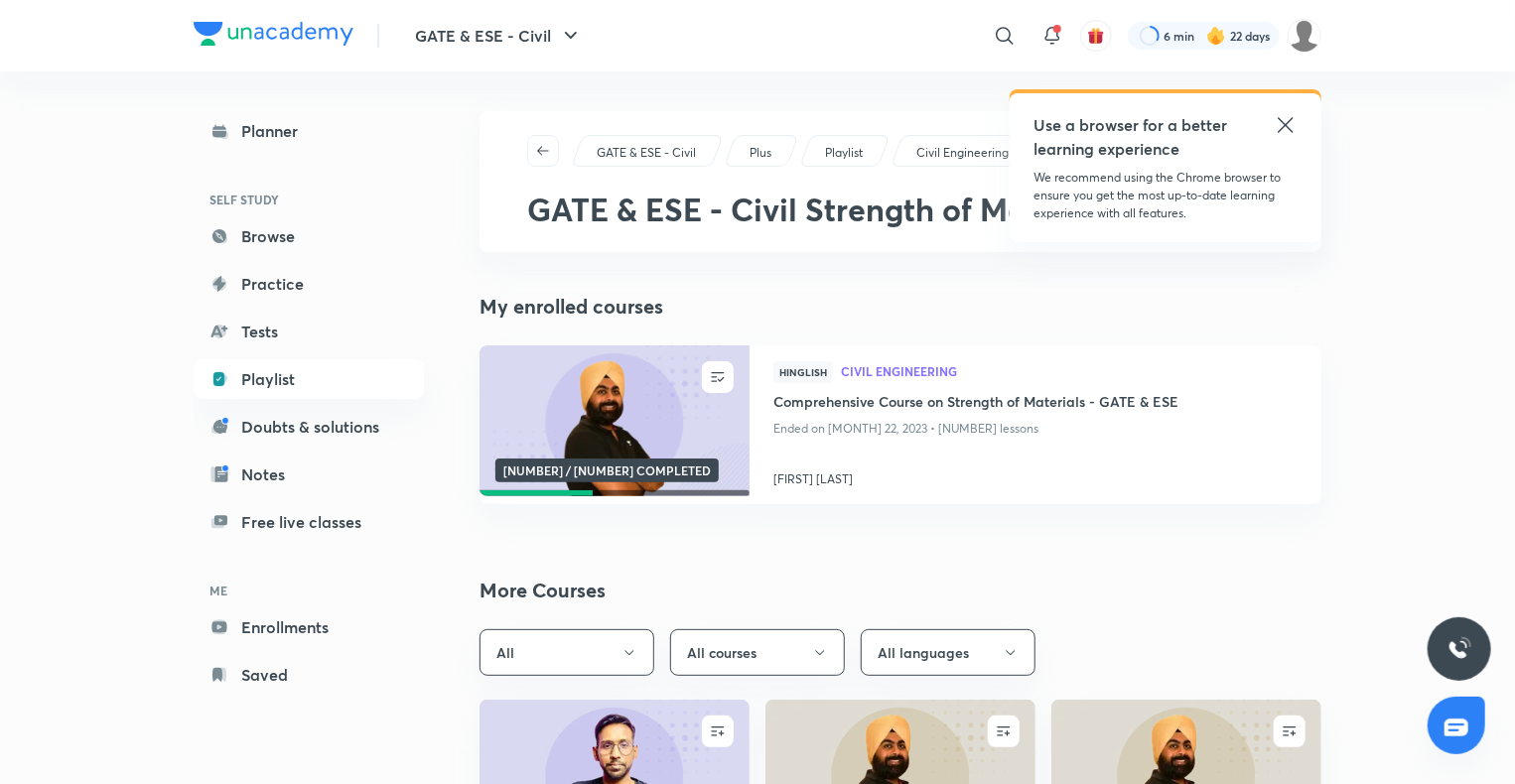 click 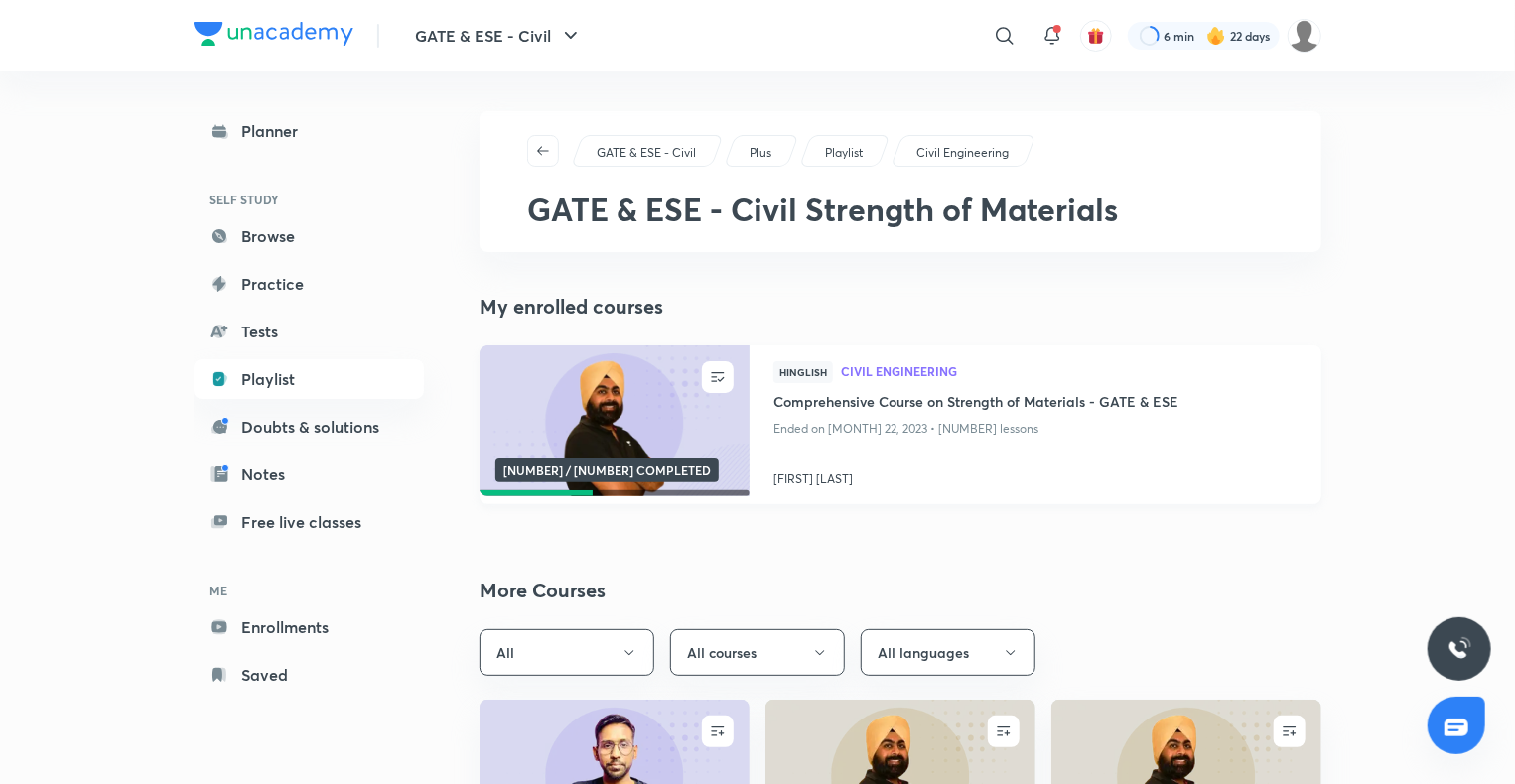 click at bounding box center (614, 421) 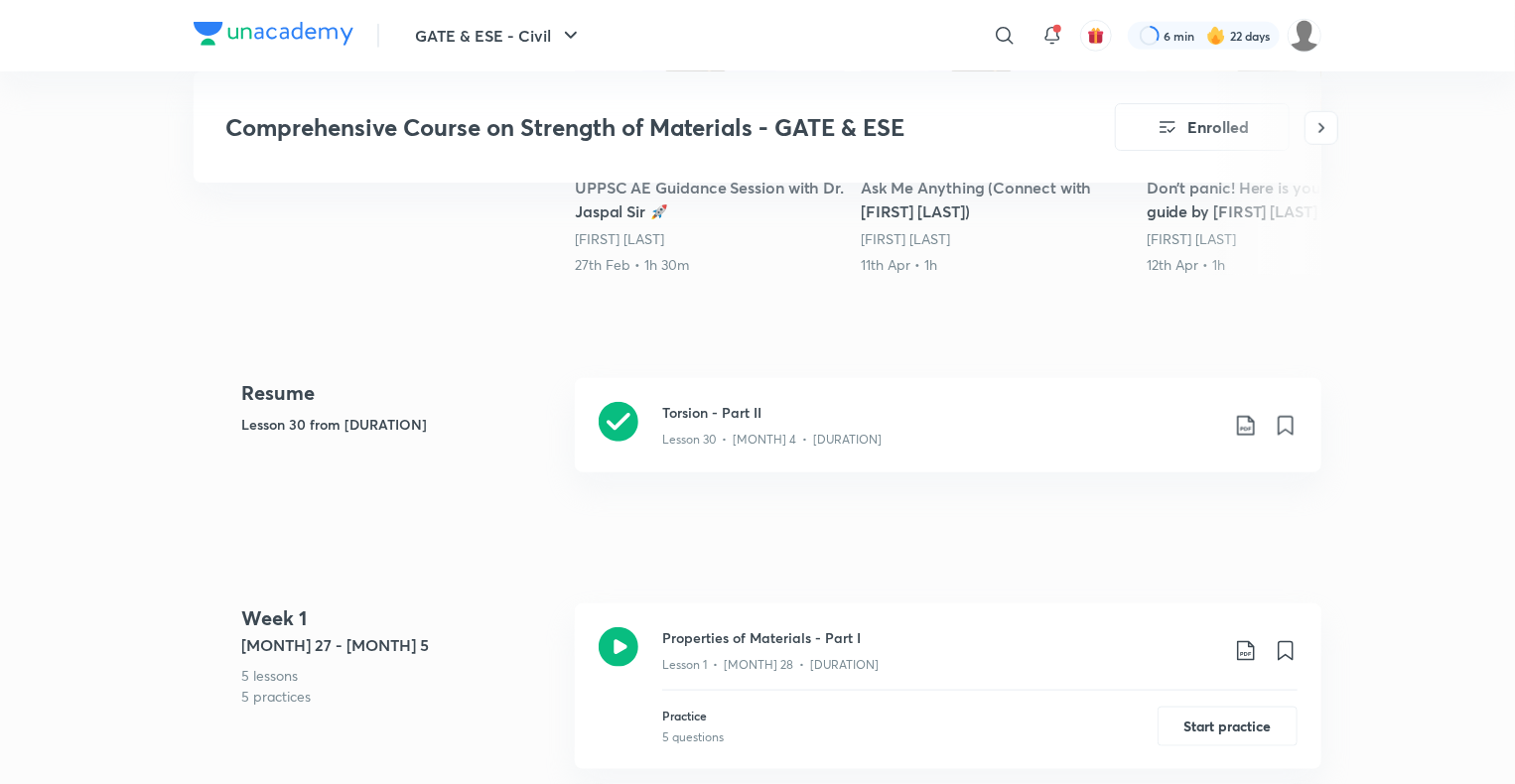 scroll, scrollTop: 794, scrollLeft: 0, axis: vertical 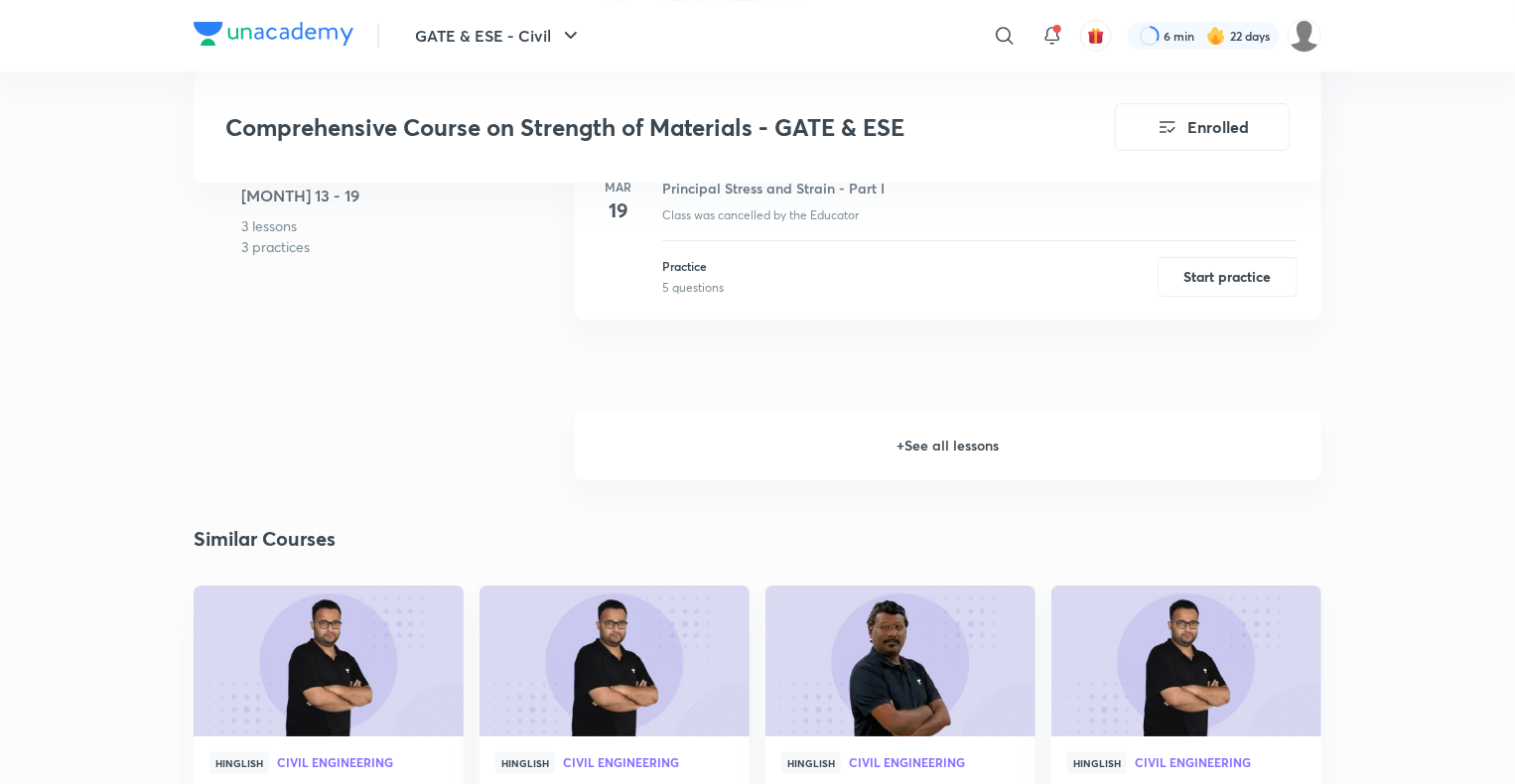 click on "+  See all lessons" at bounding box center (948, 446) 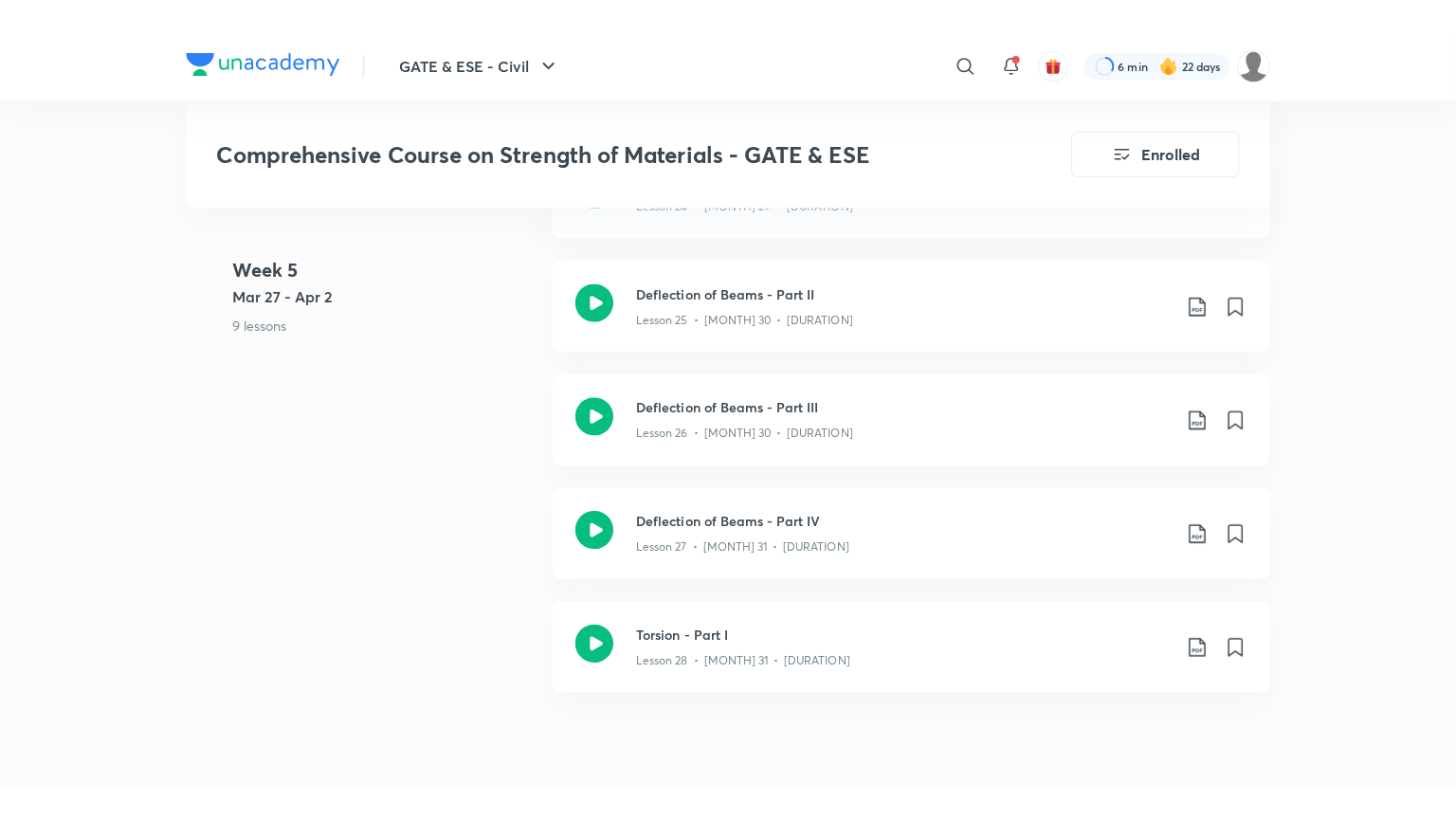 scroll, scrollTop: 5347, scrollLeft: 0, axis: vertical 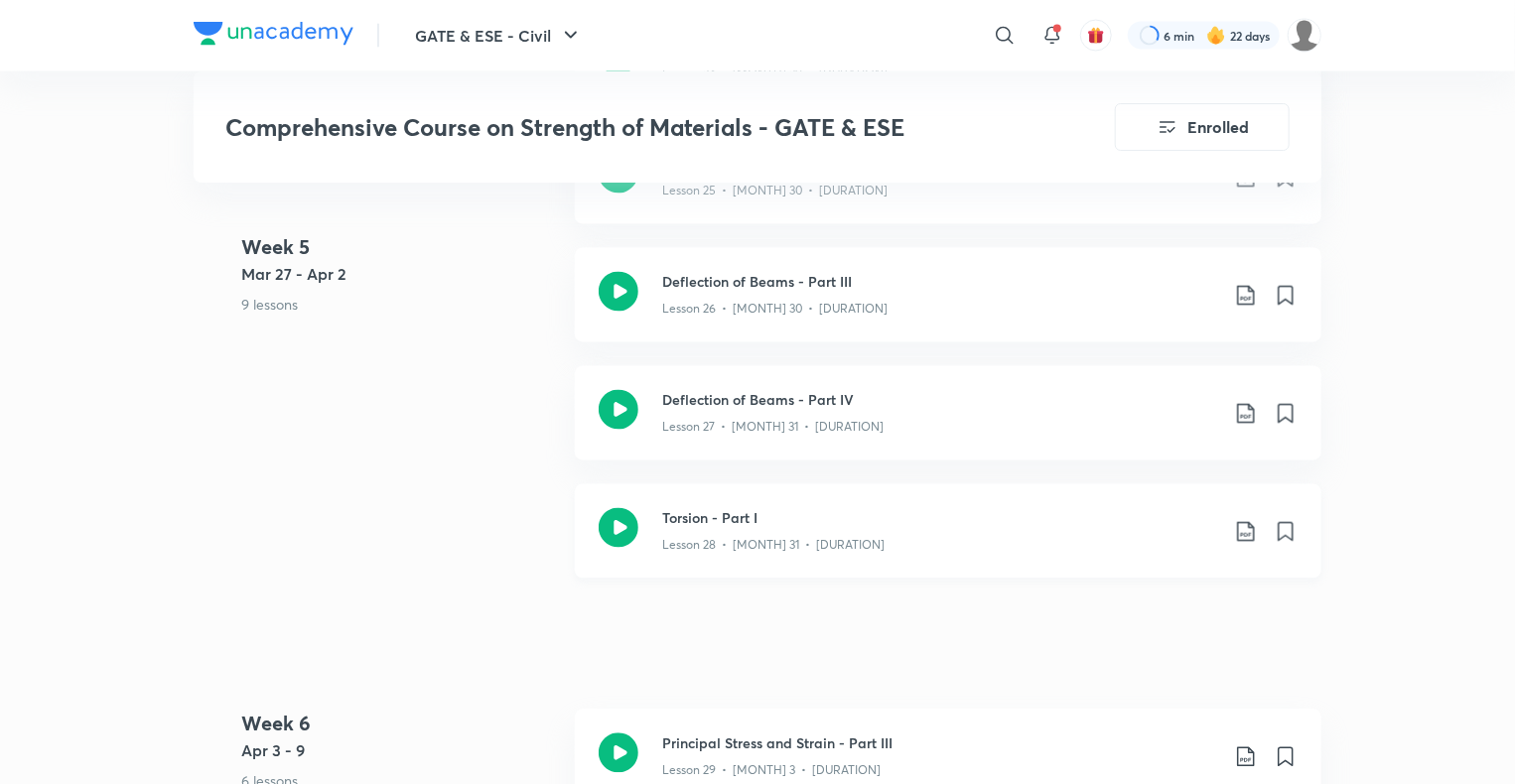 click 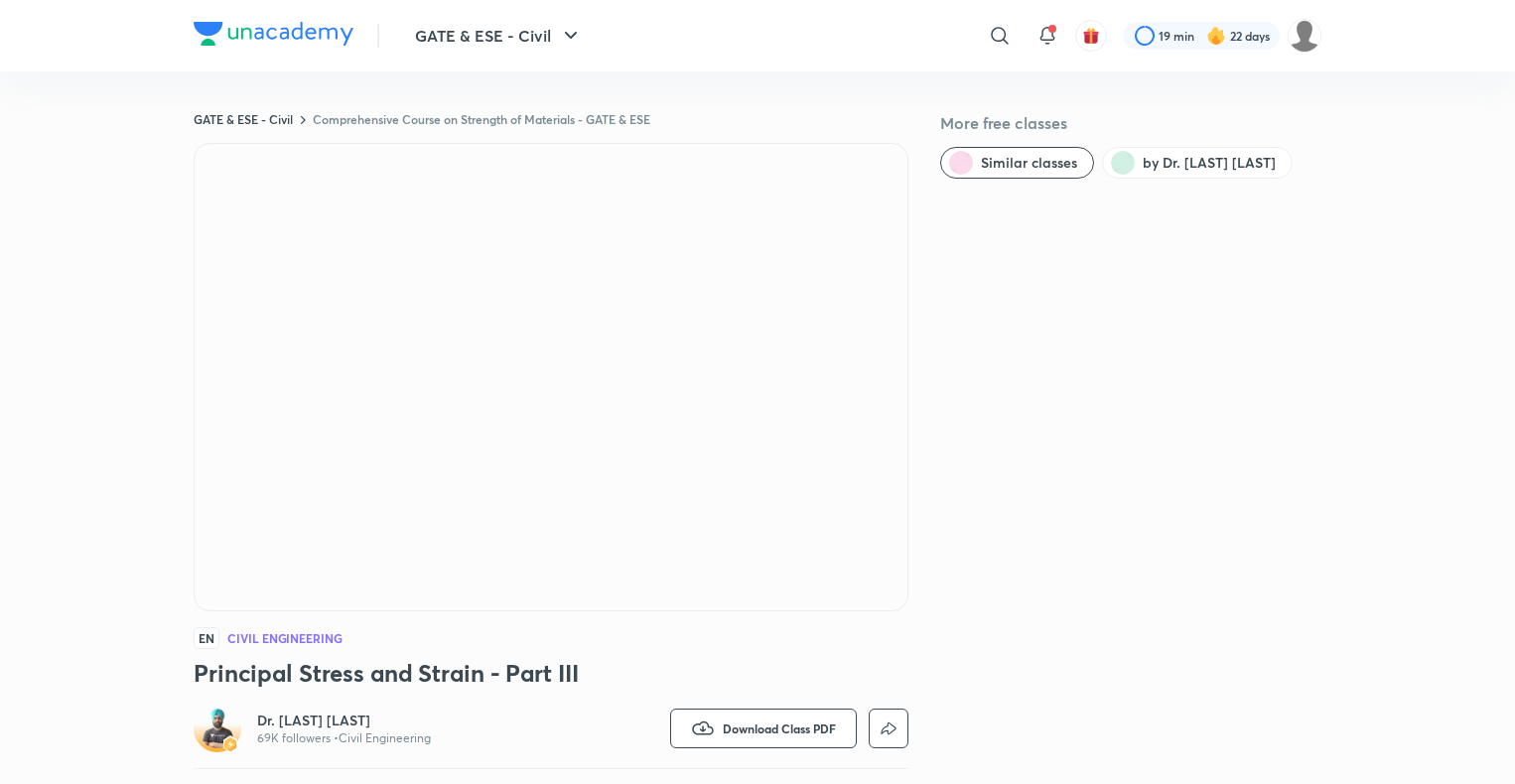 scroll, scrollTop: 0, scrollLeft: 0, axis: both 